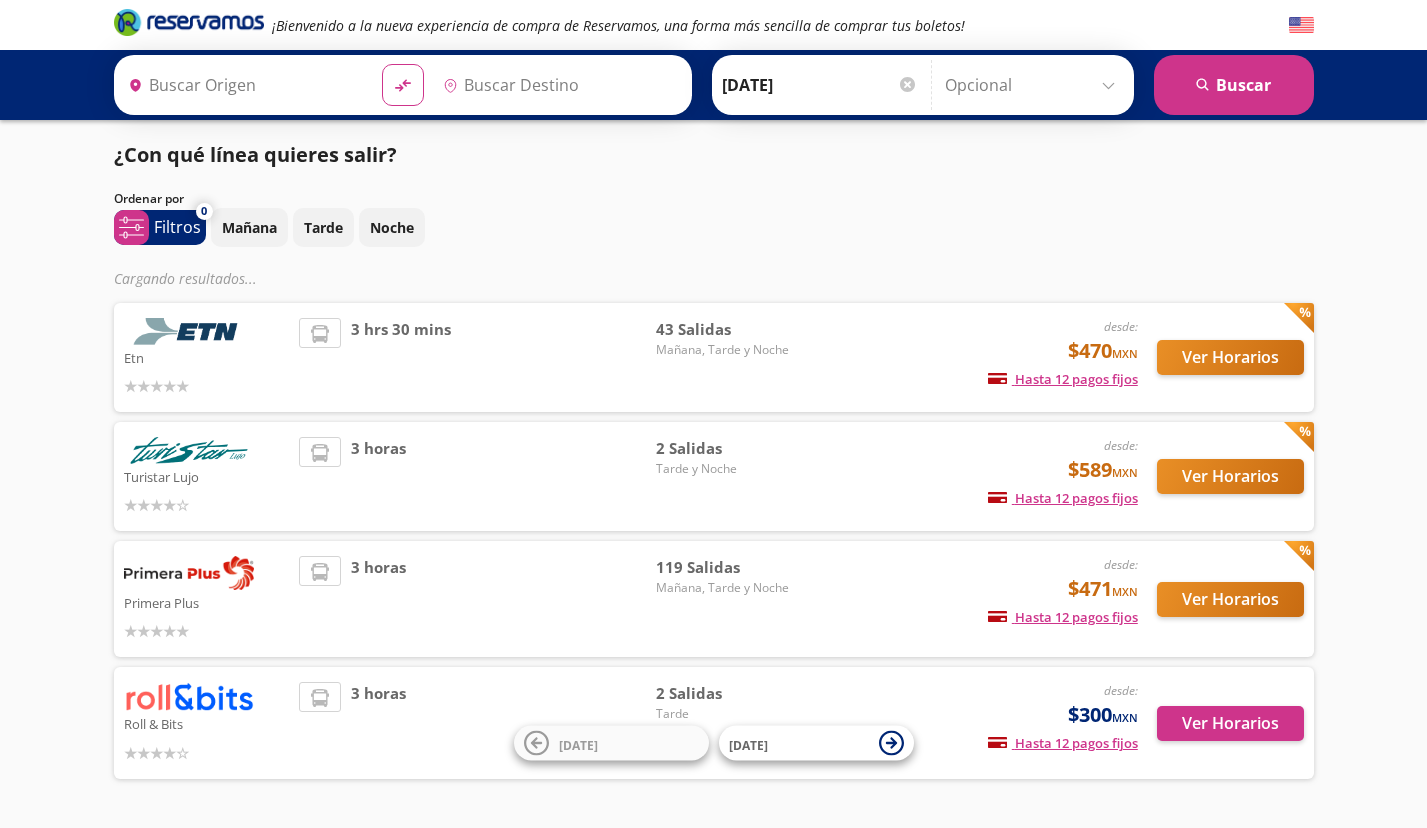type on "[GEOGRAPHIC_DATA], [GEOGRAPHIC_DATA]" 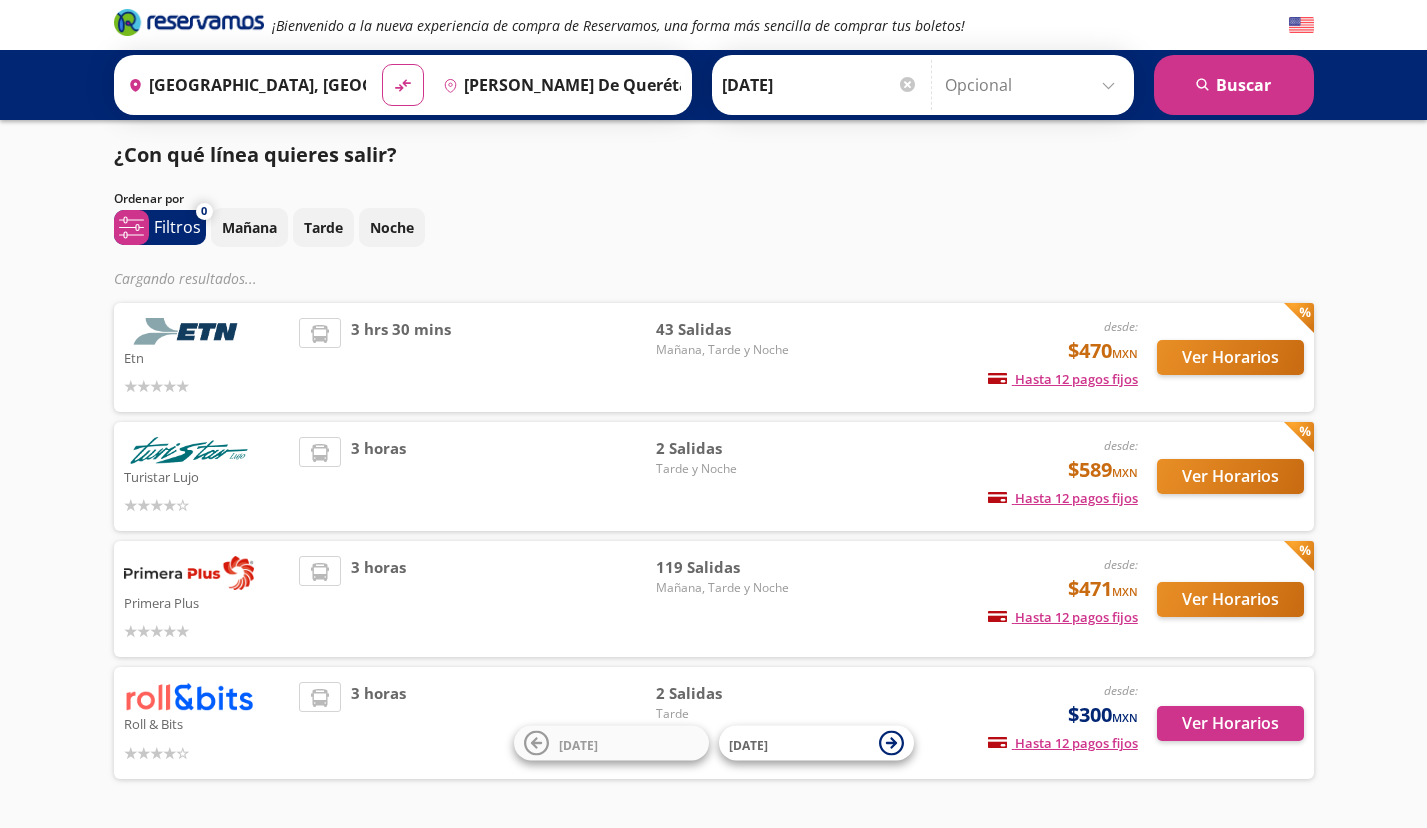 scroll, scrollTop: 0, scrollLeft: 0, axis: both 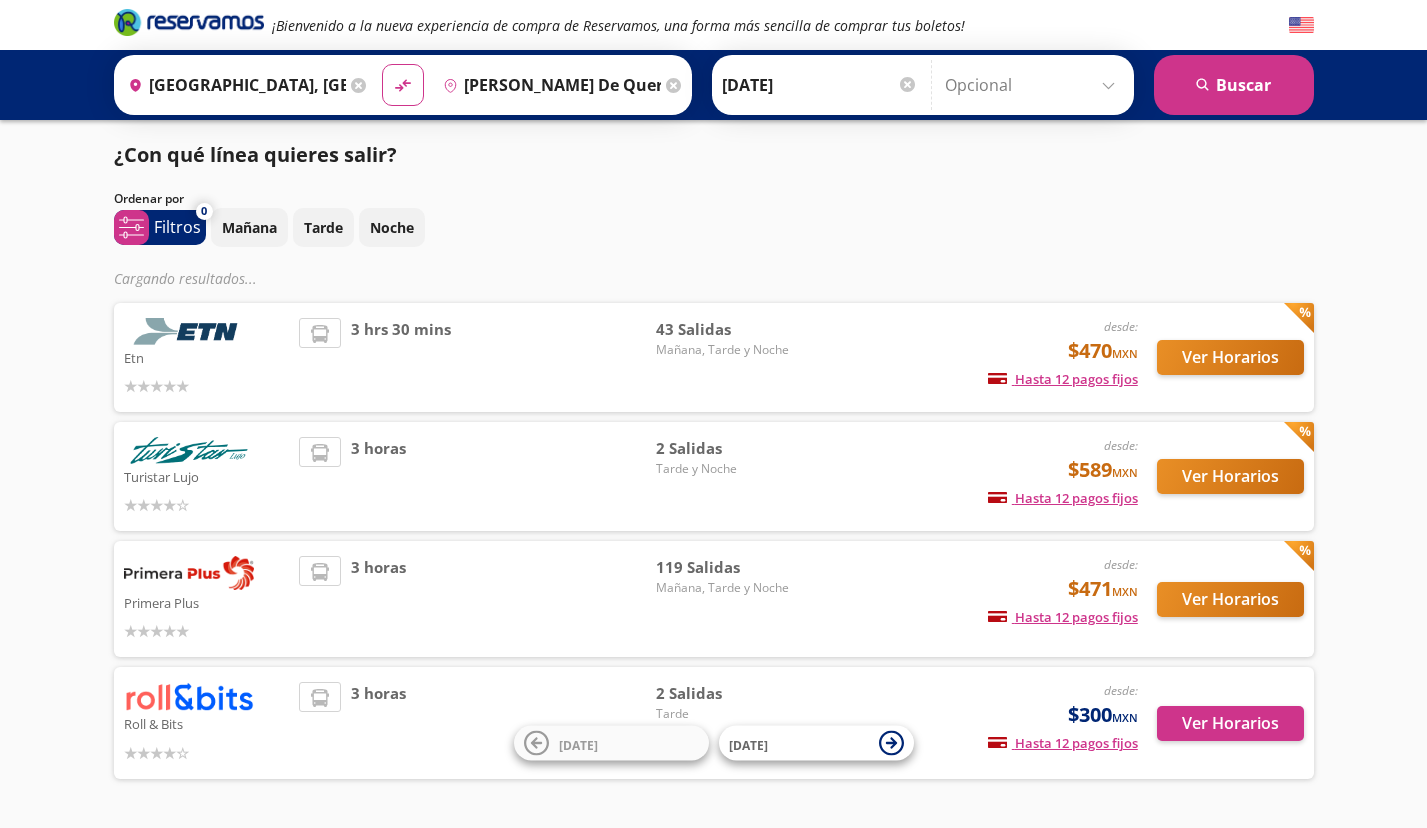 click on "3 horas" at bounding box center (477, 599) 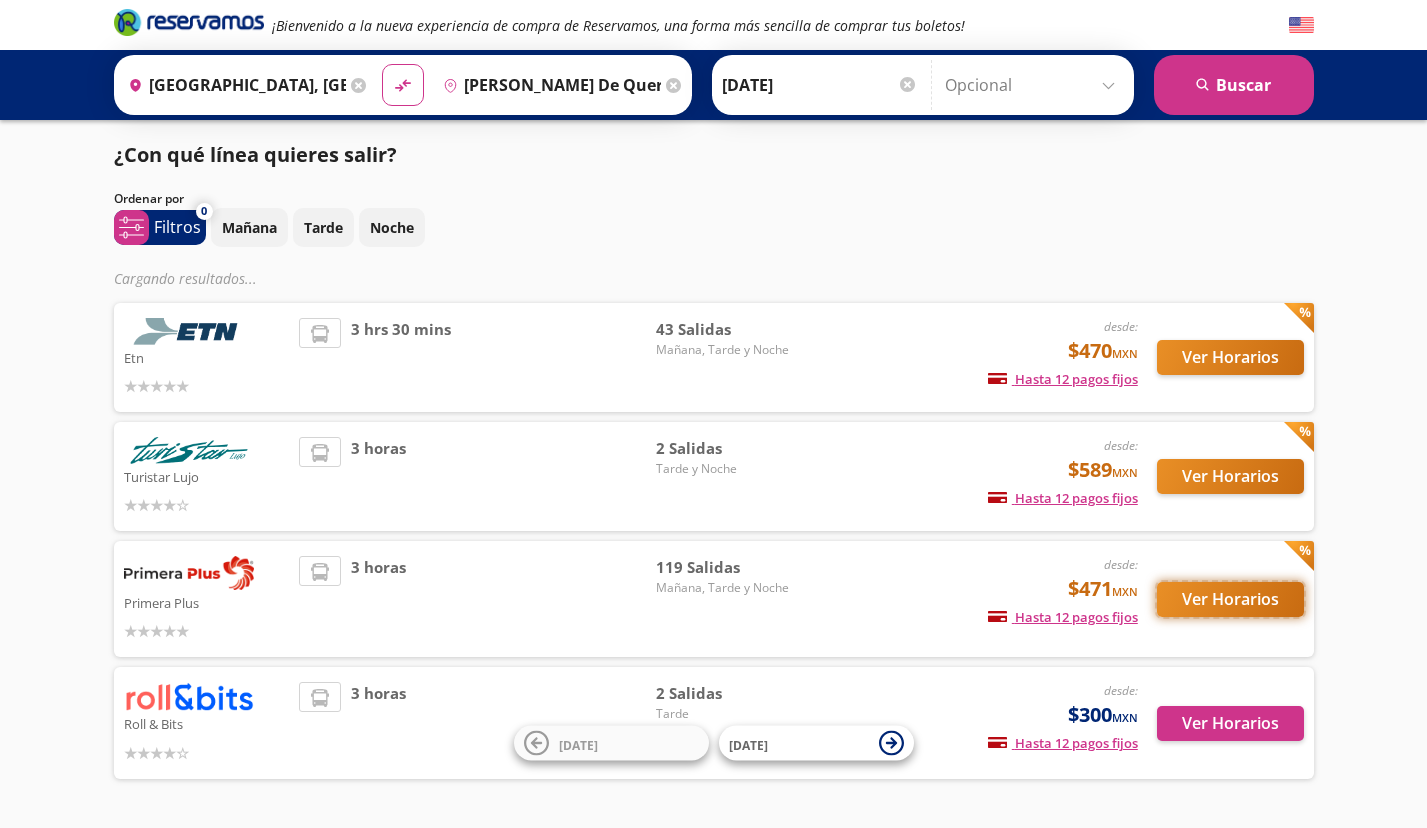 click on "Ver Horarios" at bounding box center (1230, 599) 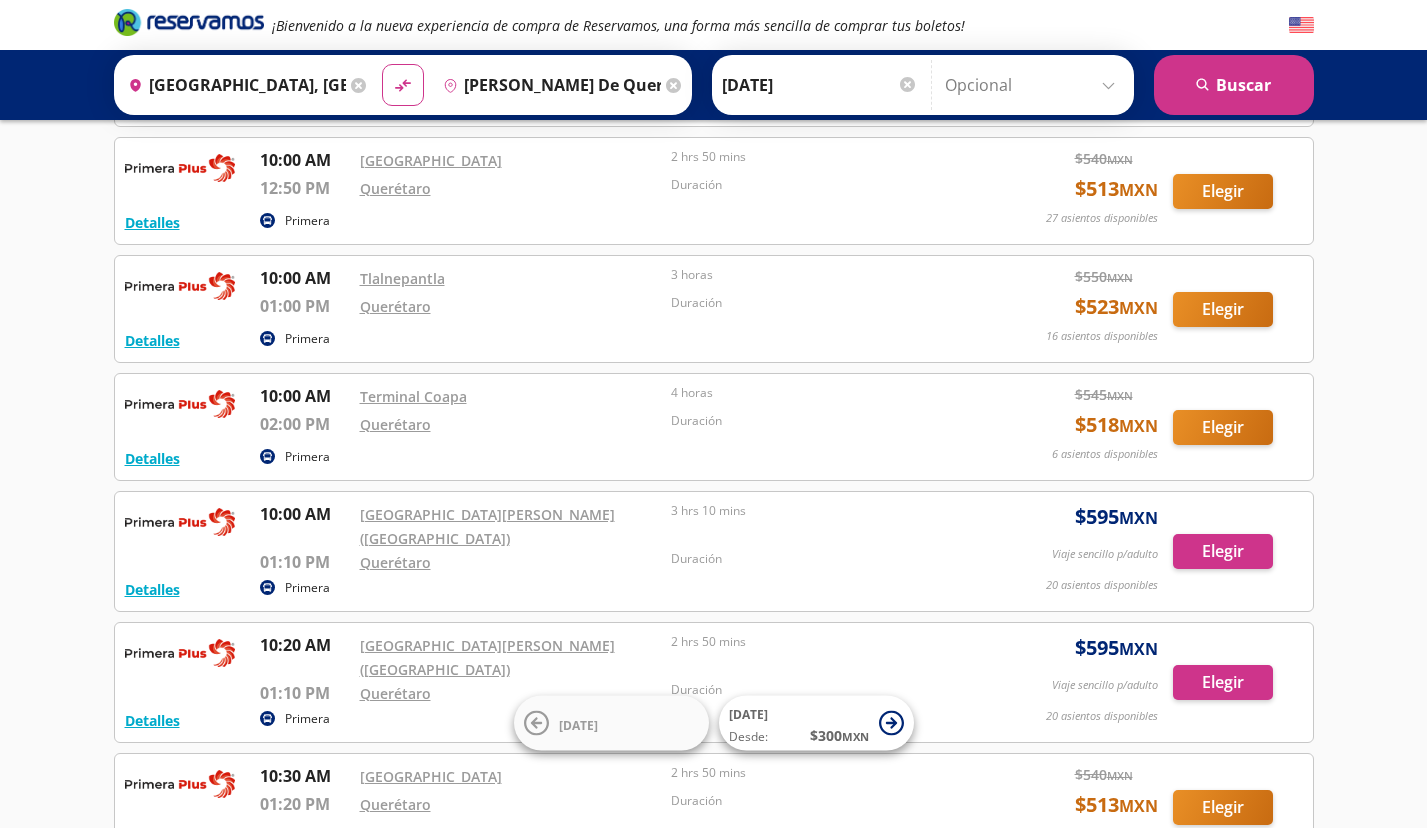scroll, scrollTop: 900, scrollLeft: 0, axis: vertical 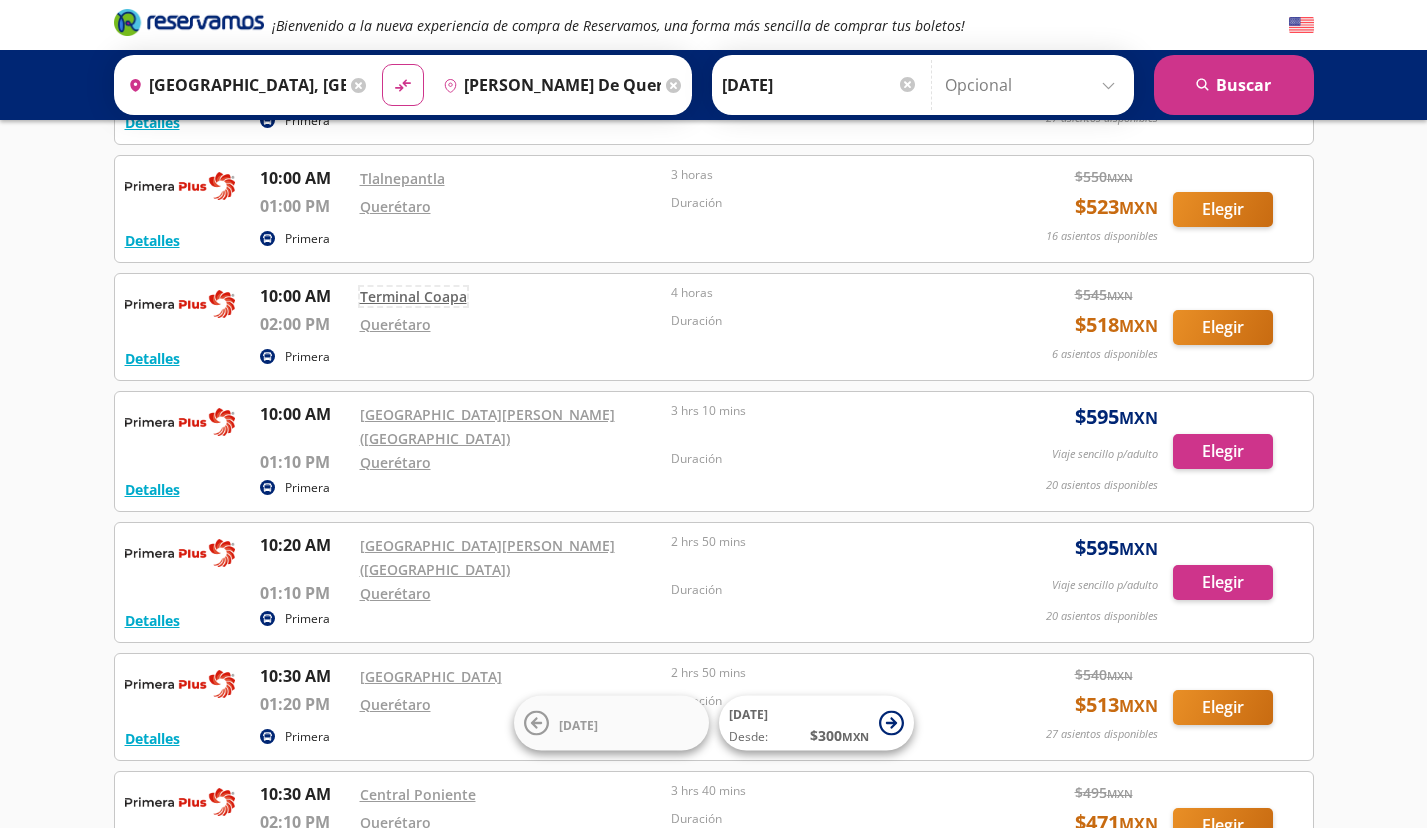 click on "Terminal Coapa" at bounding box center (413, 296) 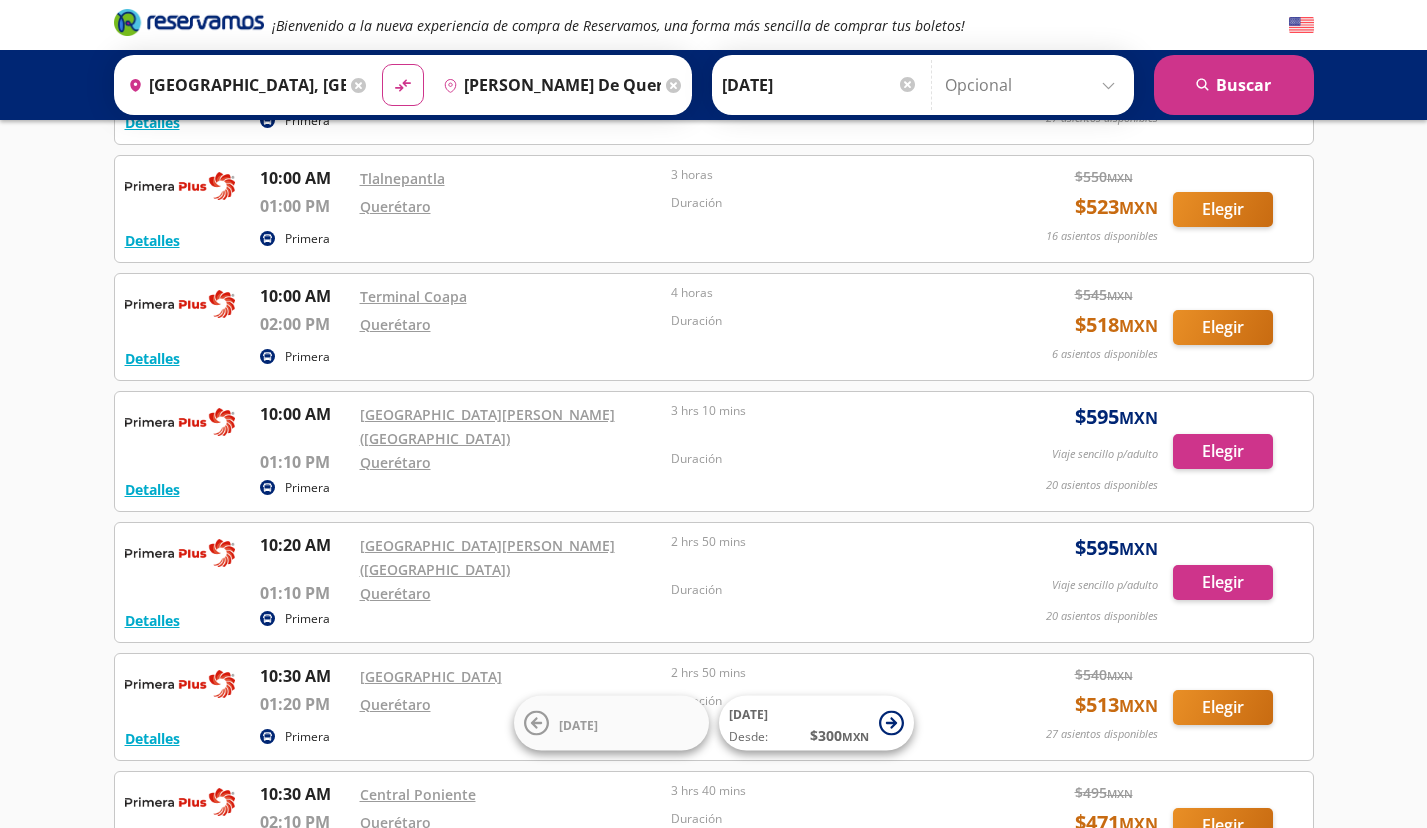click at bounding box center [180, 304] 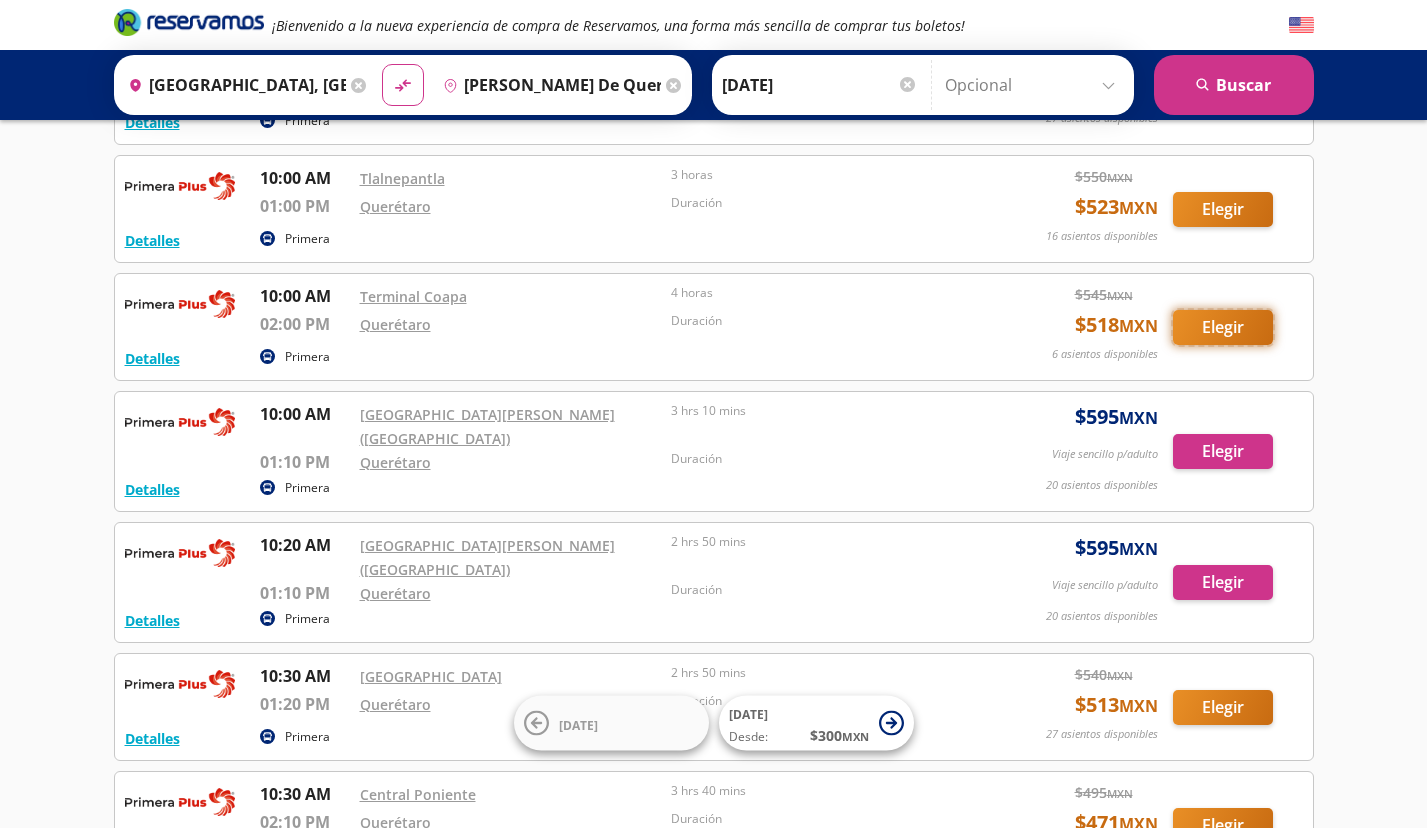 click on "Elegir" at bounding box center (1223, 327) 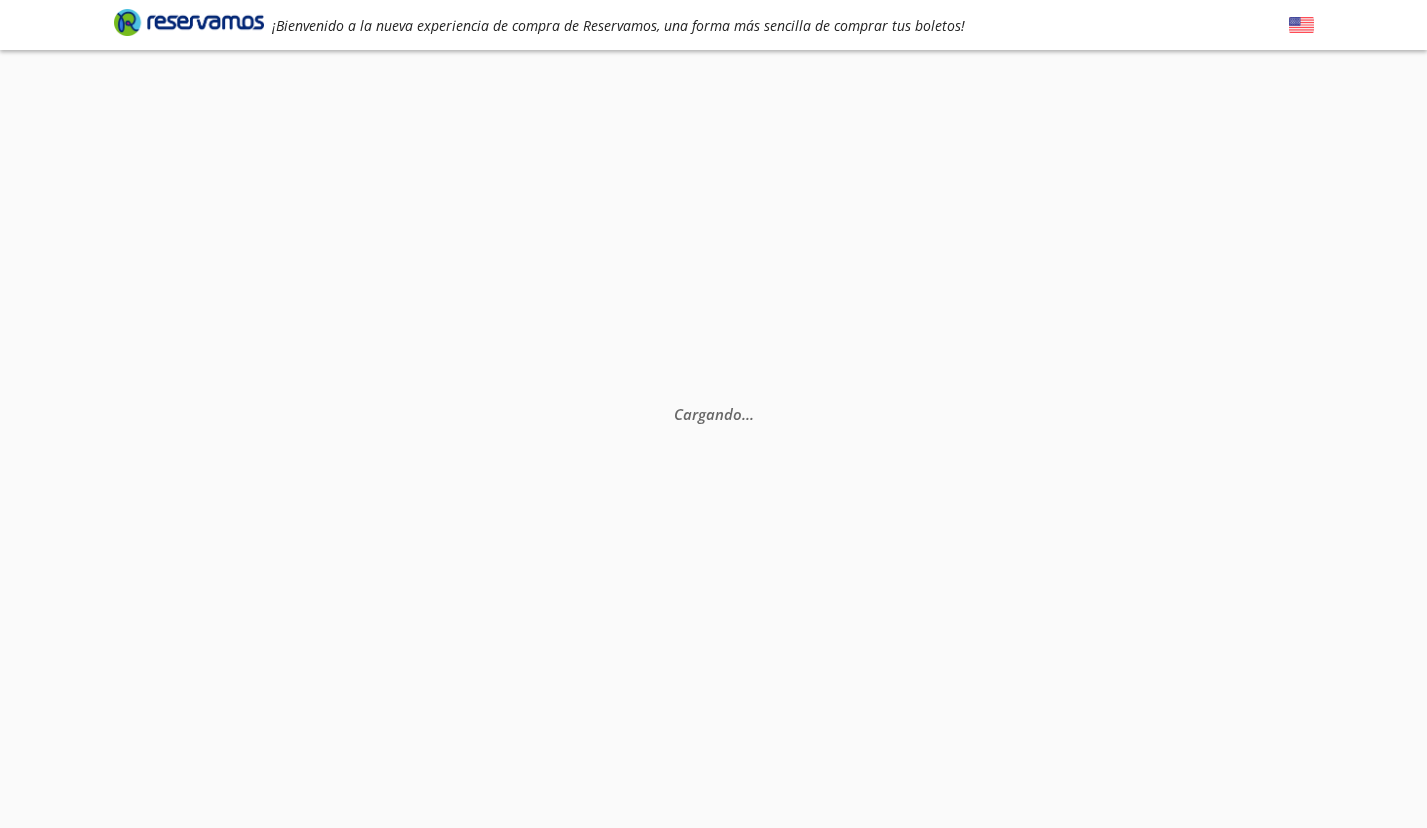 scroll, scrollTop: 0, scrollLeft: 0, axis: both 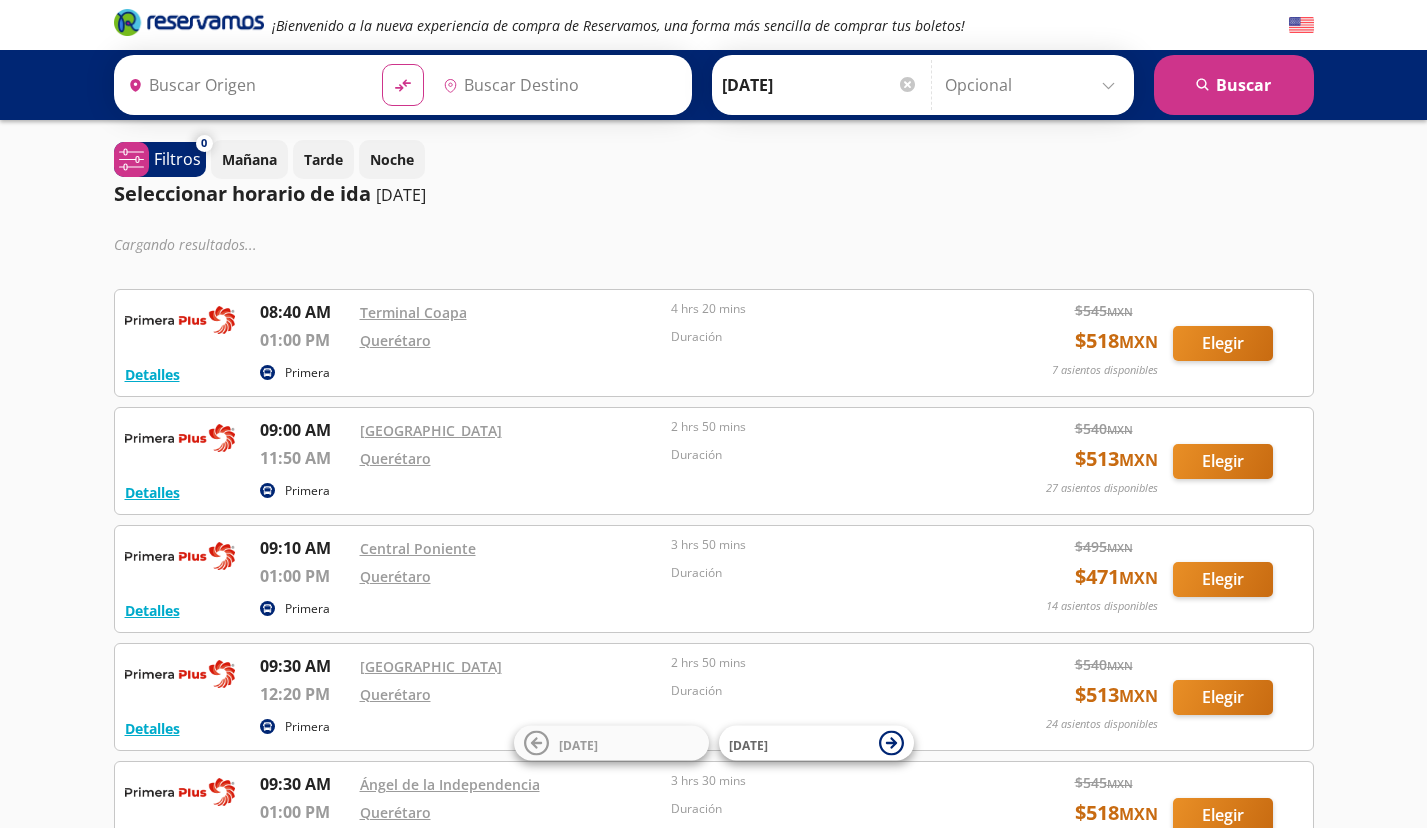 type on "[GEOGRAPHIC_DATA], [GEOGRAPHIC_DATA]" 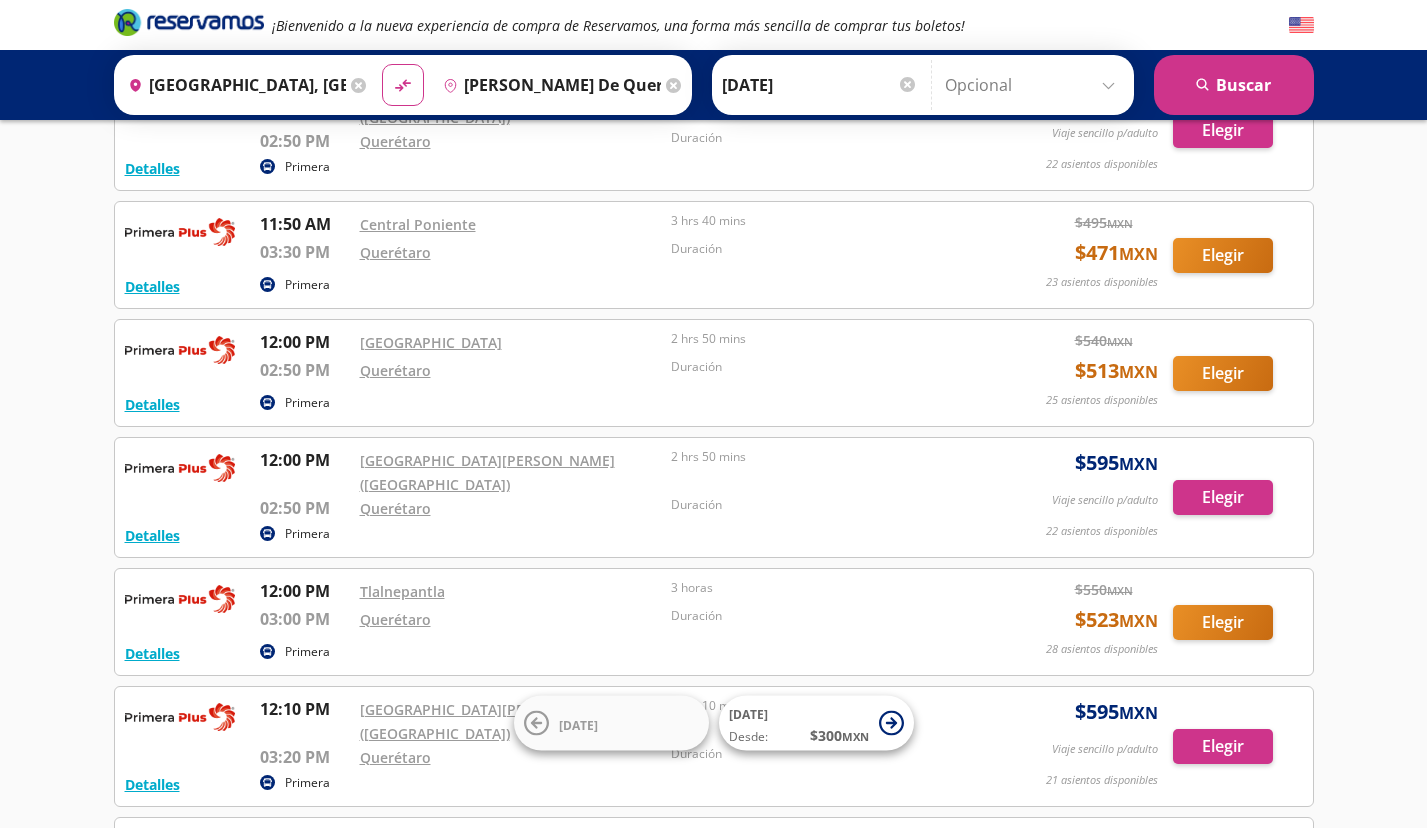 scroll, scrollTop: 2789, scrollLeft: 0, axis: vertical 